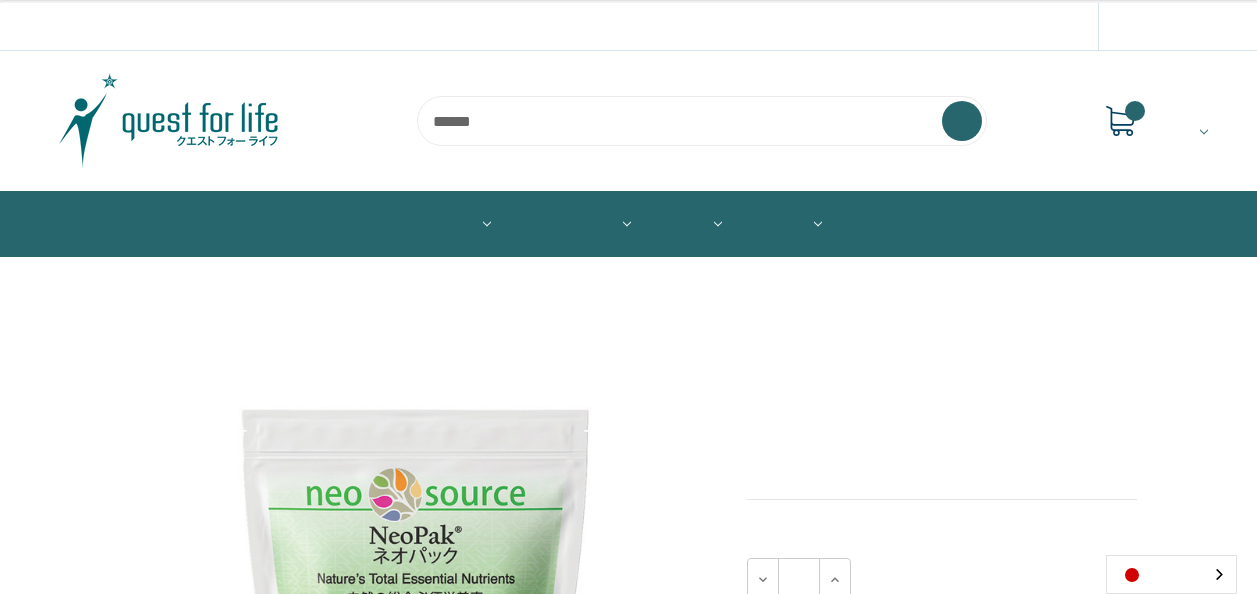 scroll, scrollTop: 0, scrollLeft: 0, axis: both 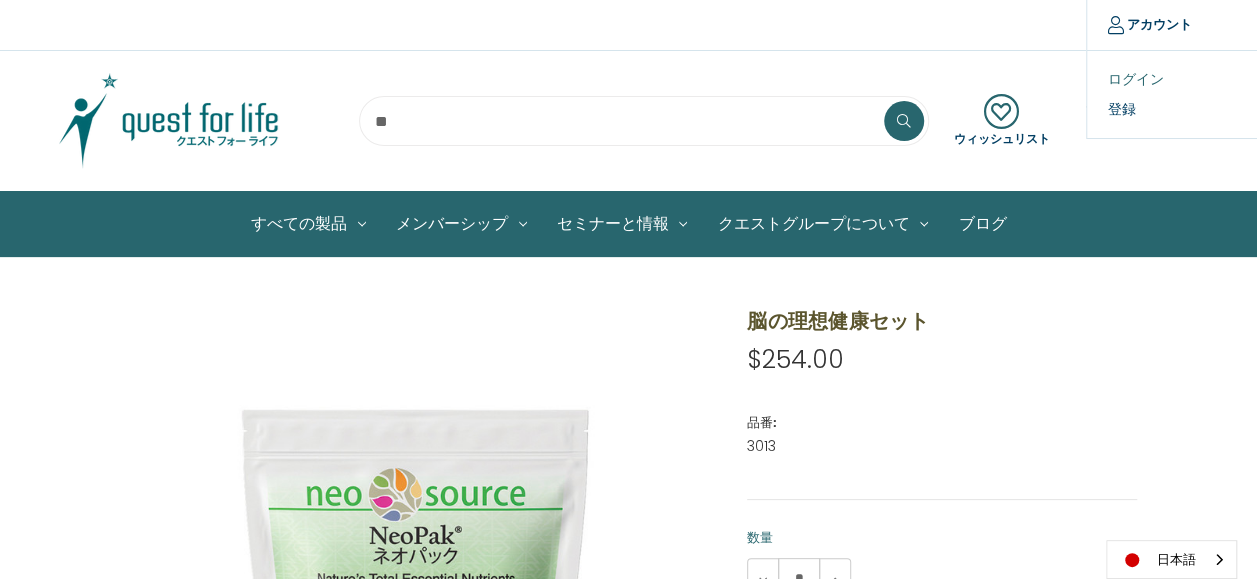 click on "ログイン" at bounding box center [1186, 79] 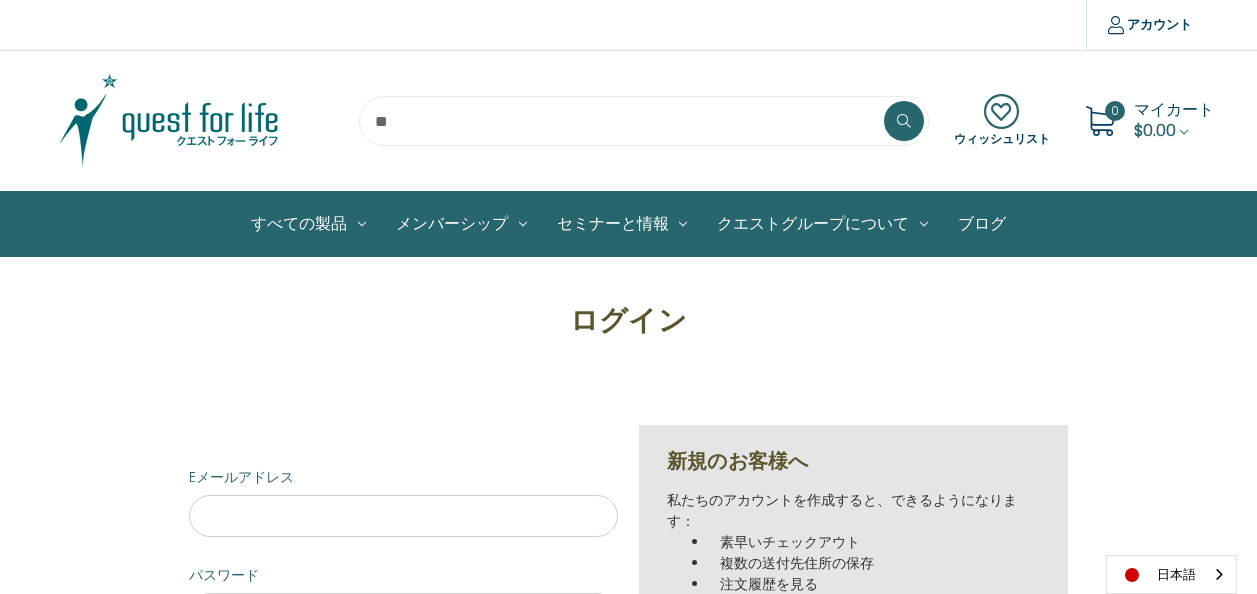 scroll, scrollTop: 0, scrollLeft: 0, axis: both 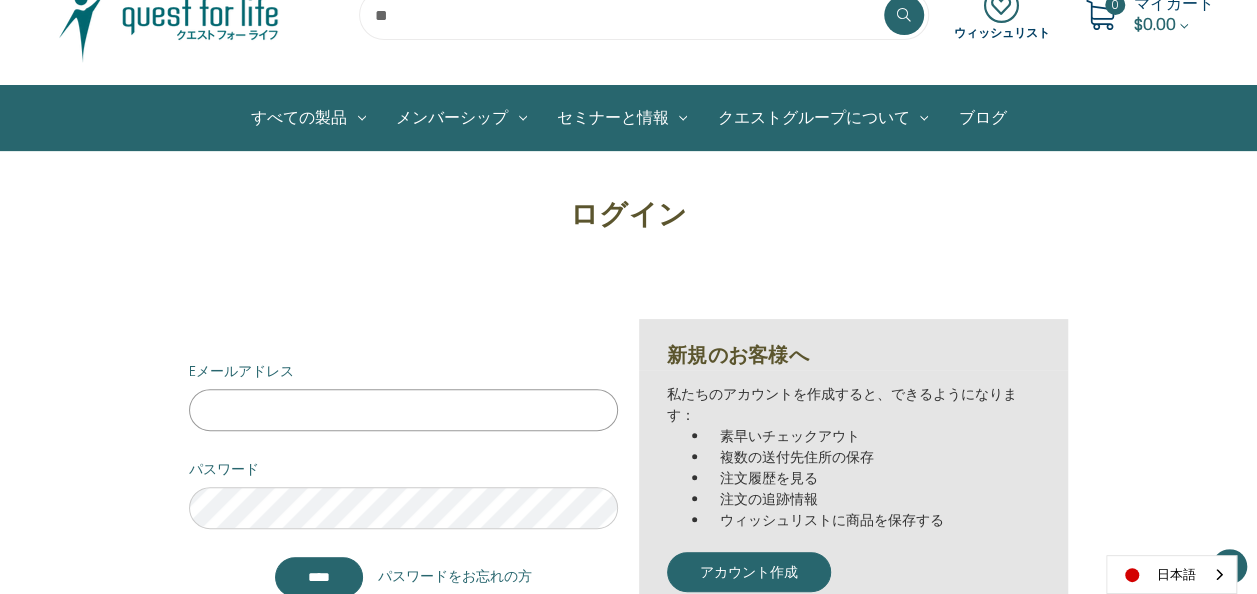 click on "Eメールアドレス" at bounding box center [403, 410] 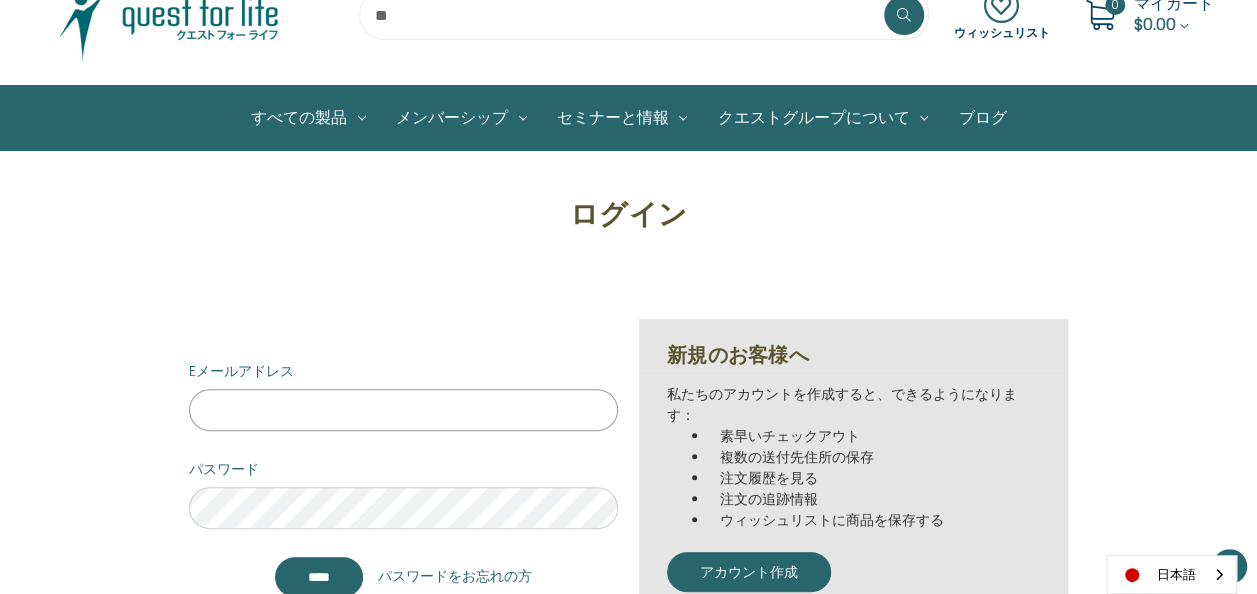 type on "**********" 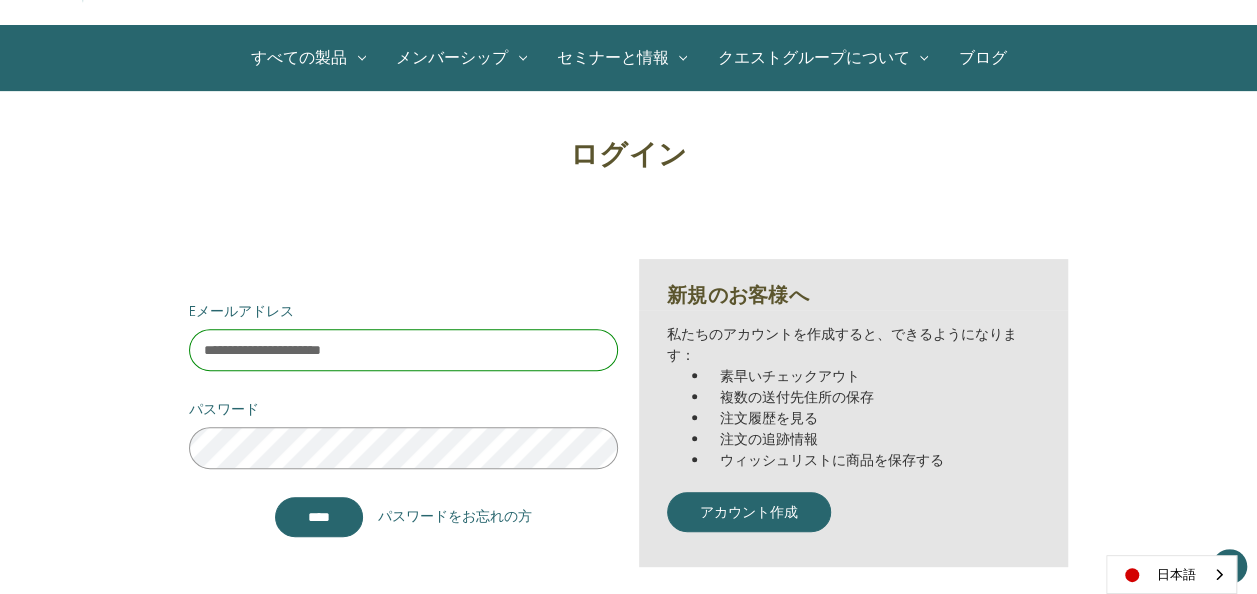scroll, scrollTop: 168, scrollLeft: 0, axis: vertical 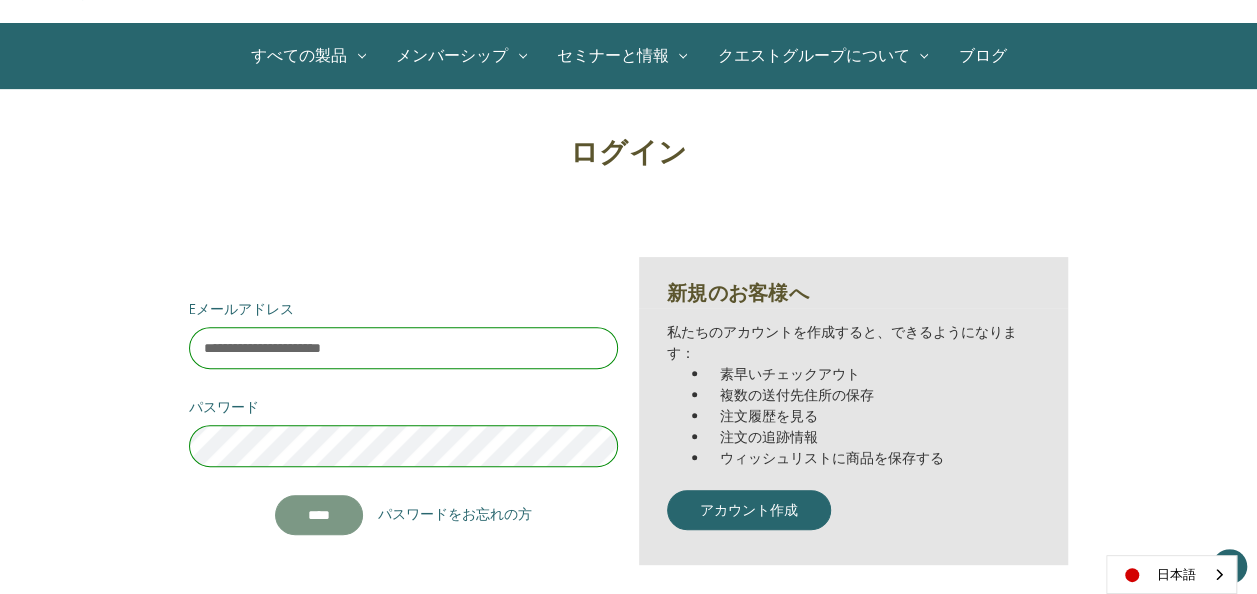 click on "****" at bounding box center (319, 515) 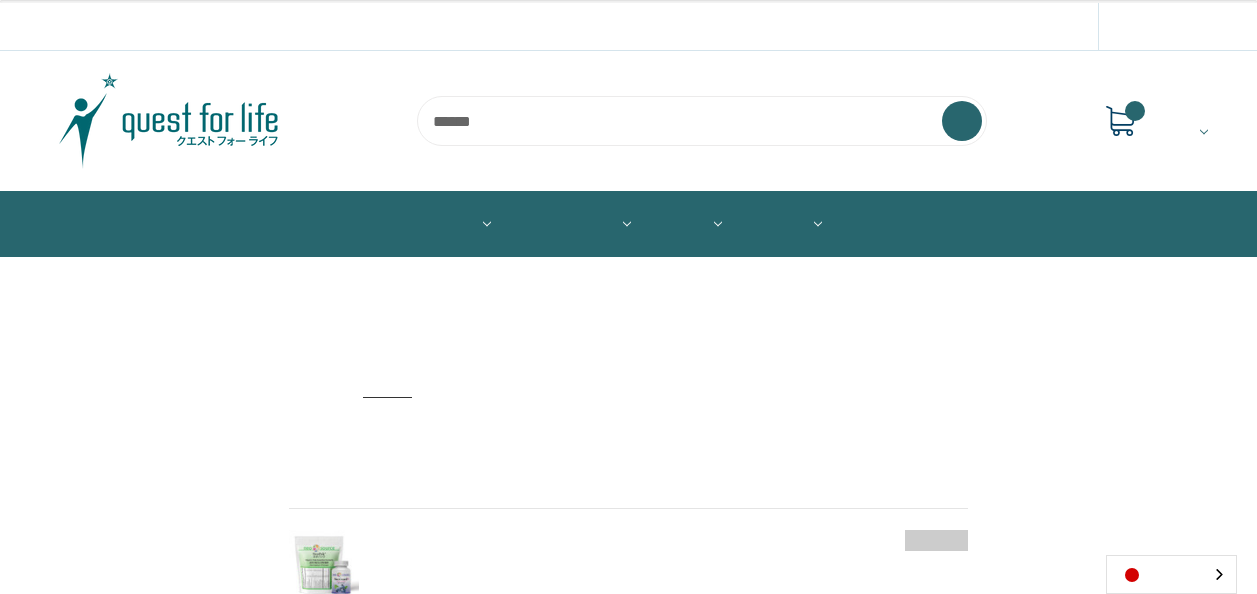 scroll, scrollTop: 0, scrollLeft: 0, axis: both 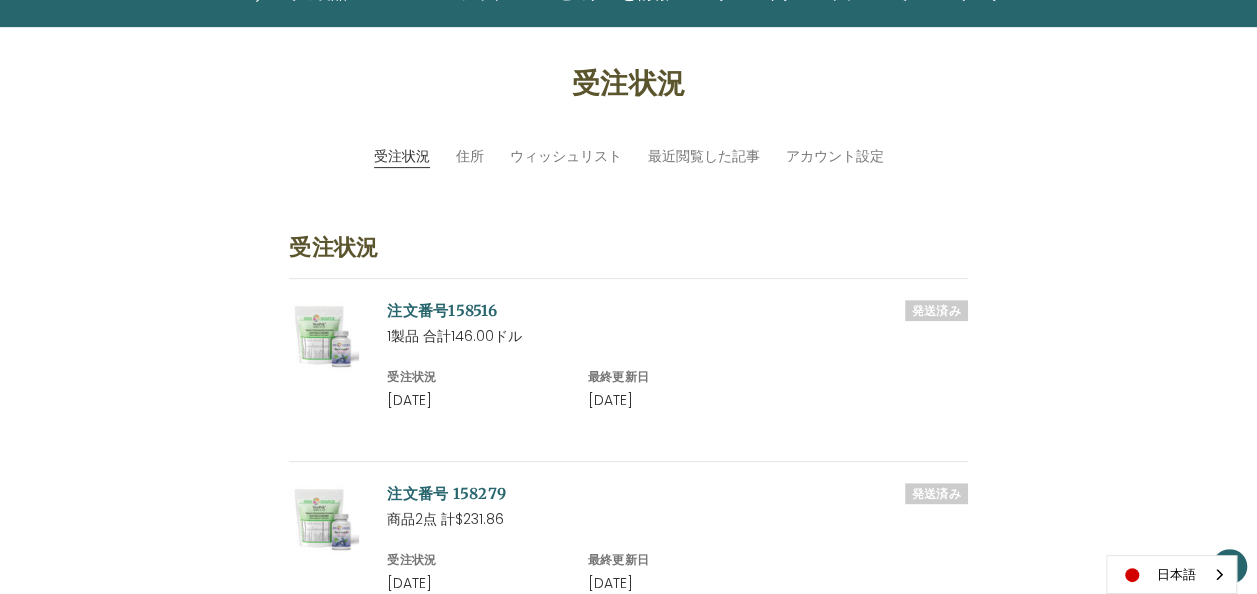 click at bounding box center [324, 335] 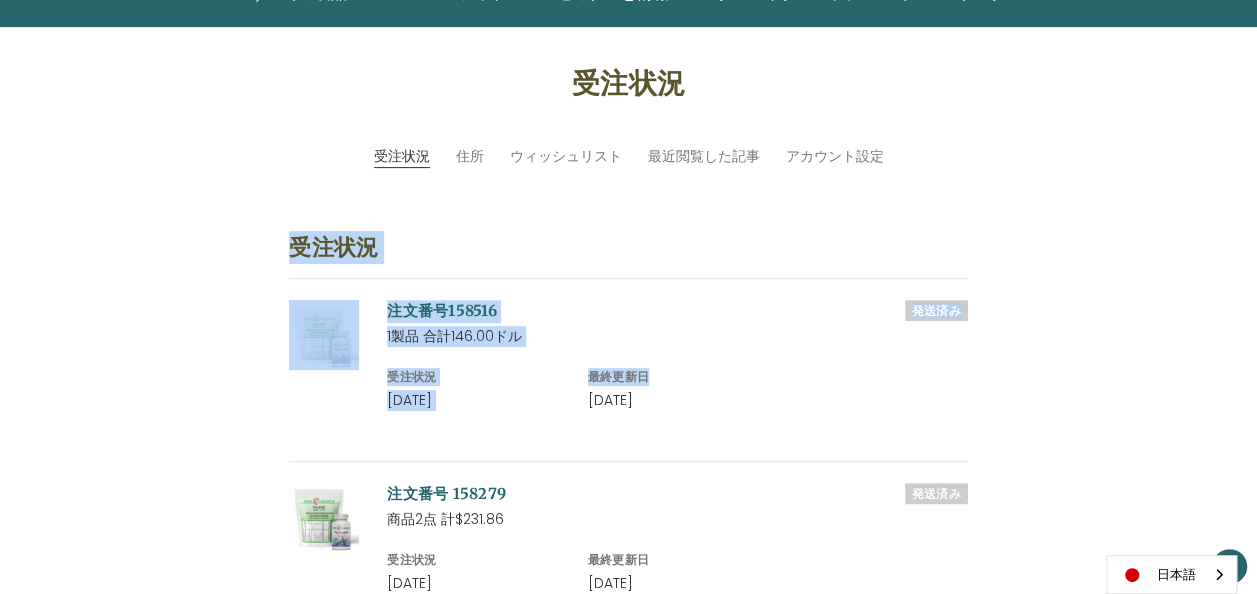 drag, startPoint x: 1256, startPoint y: 103, endPoint x: 1271, endPoint y: 324, distance: 221.50847 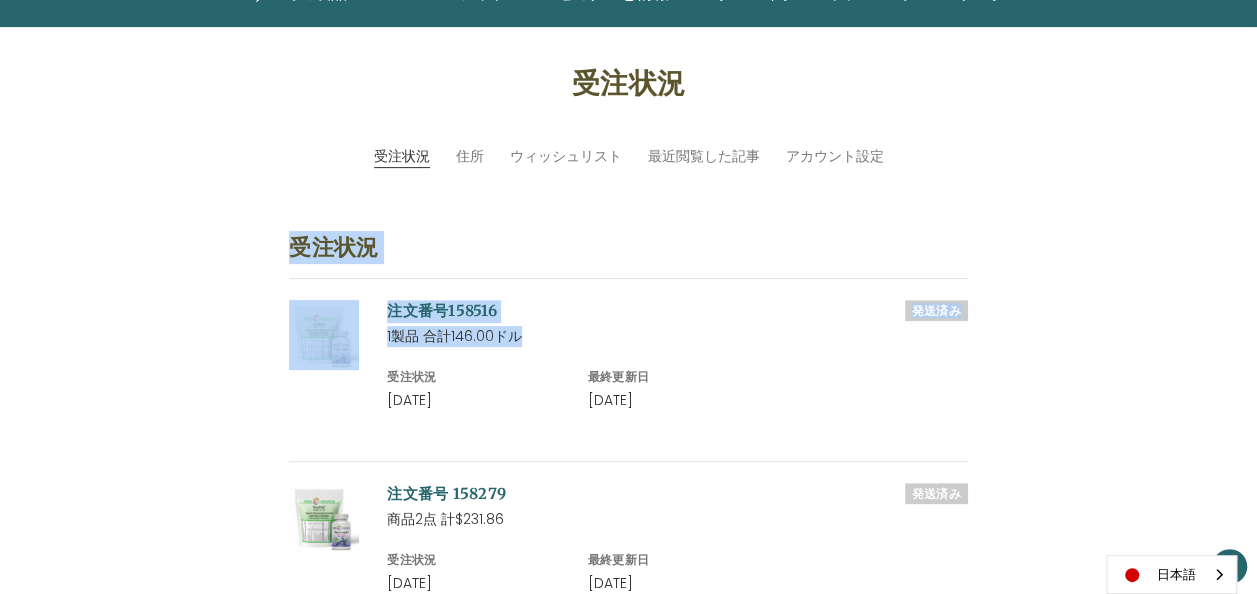drag, startPoint x: 1271, startPoint y: 324, endPoint x: 1030, endPoint y: 202, distance: 270.12033 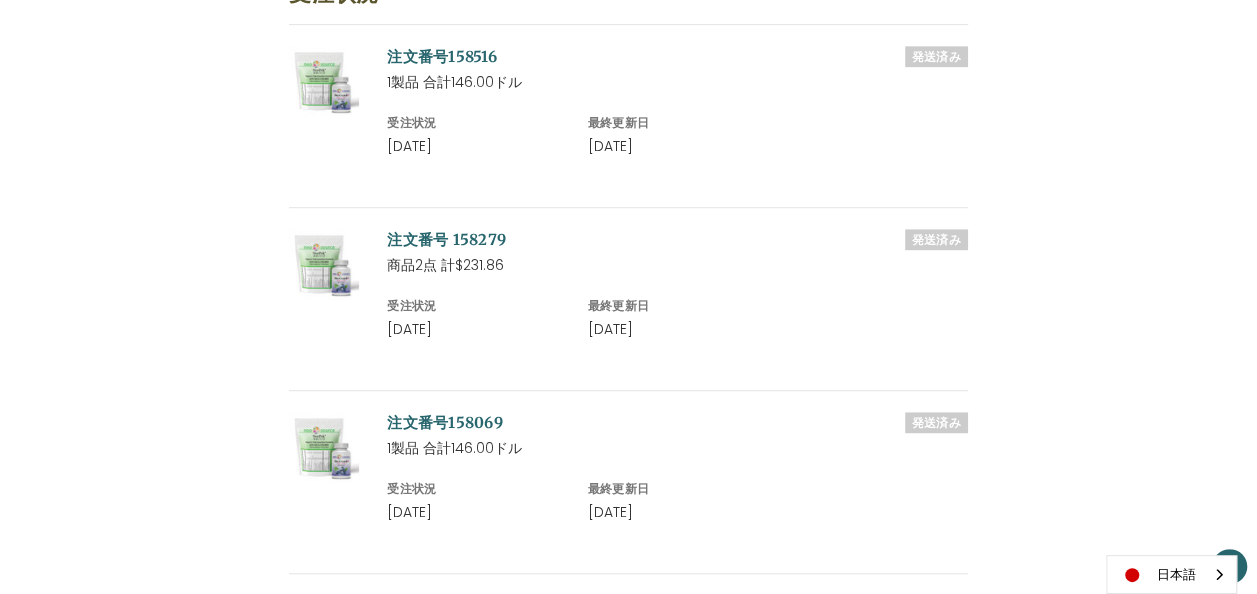 scroll, scrollTop: 0, scrollLeft: 0, axis: both 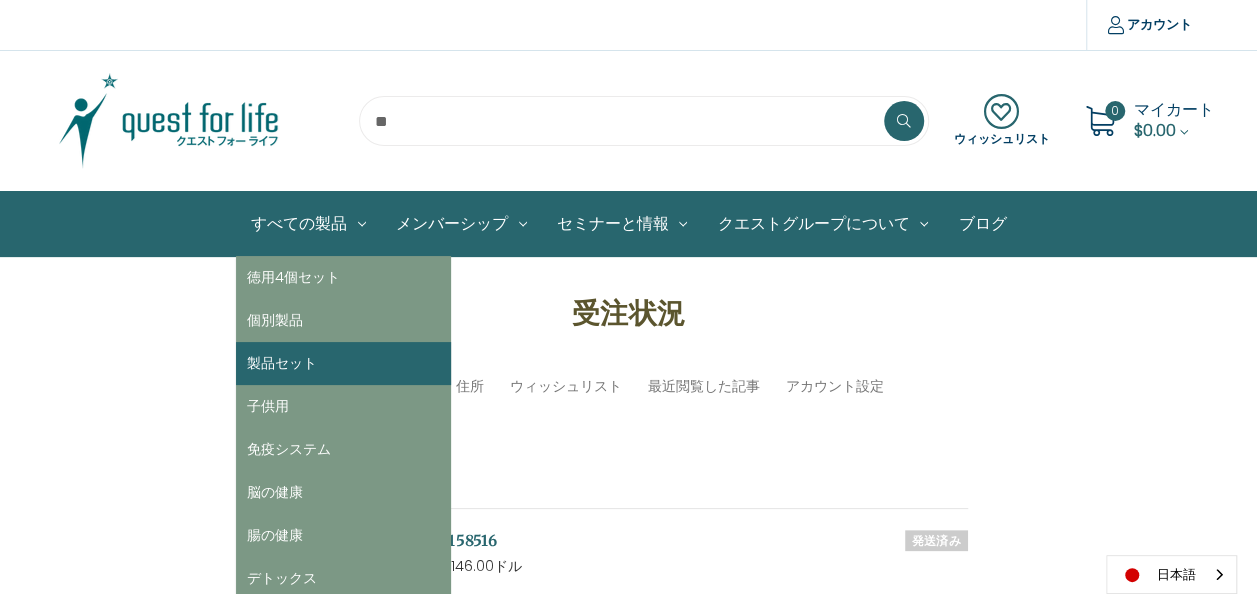 click on "製品セット" at bounding box center (343, 363) 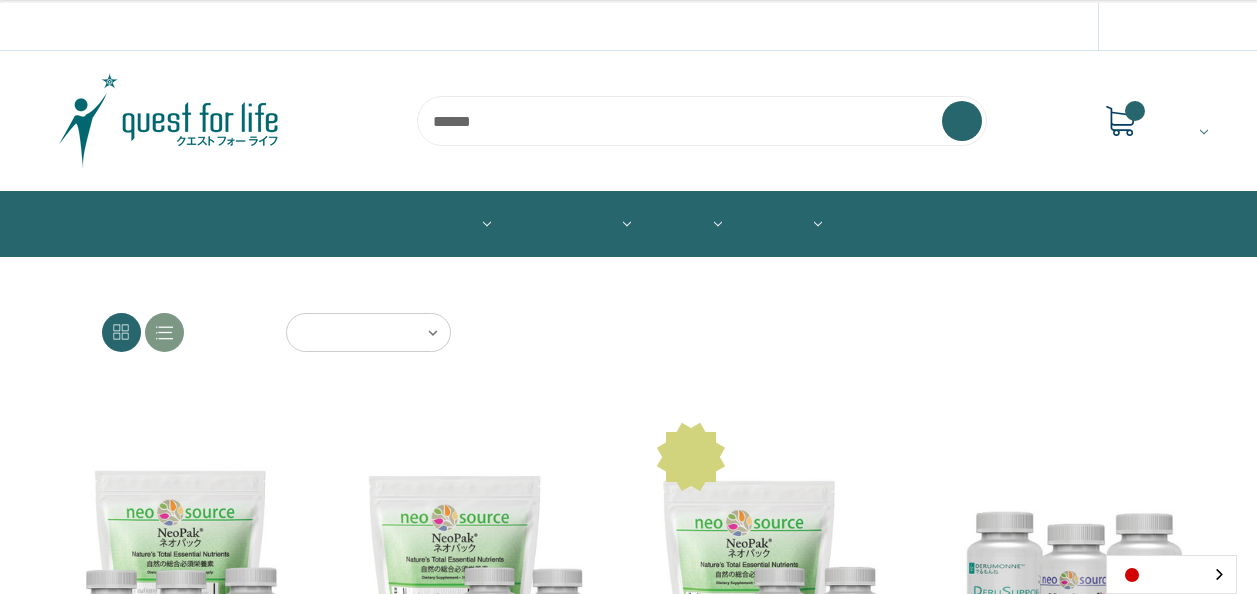 scroll, scrollTop: 0, scrollLeft: 0, axis: both 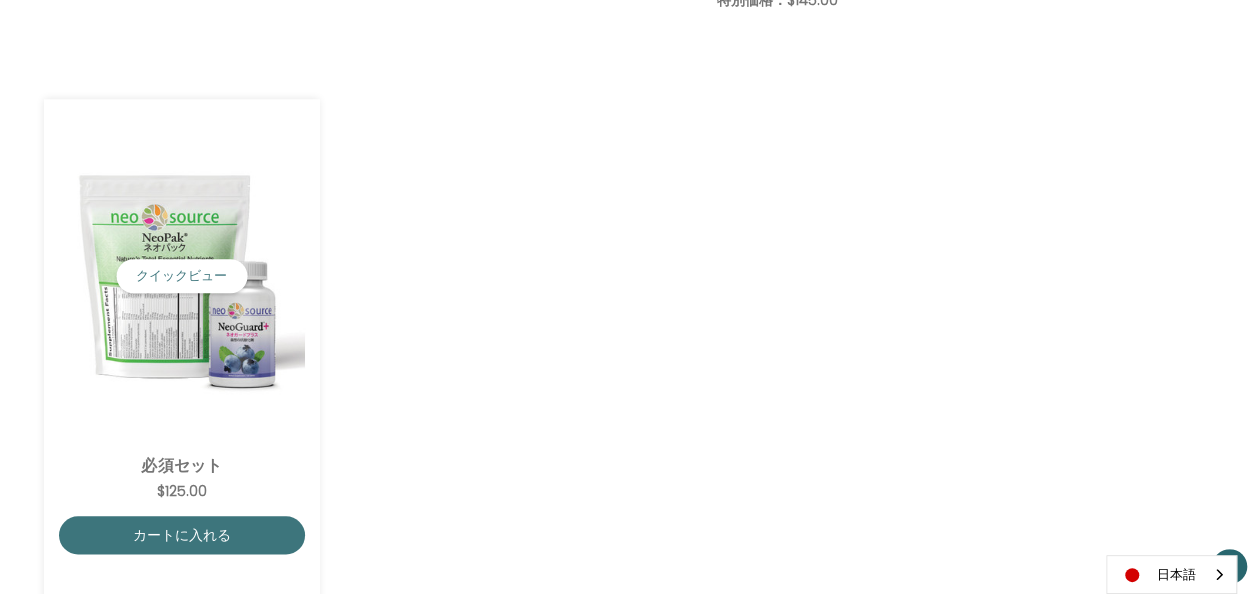 click at bounding box center [182, 276] 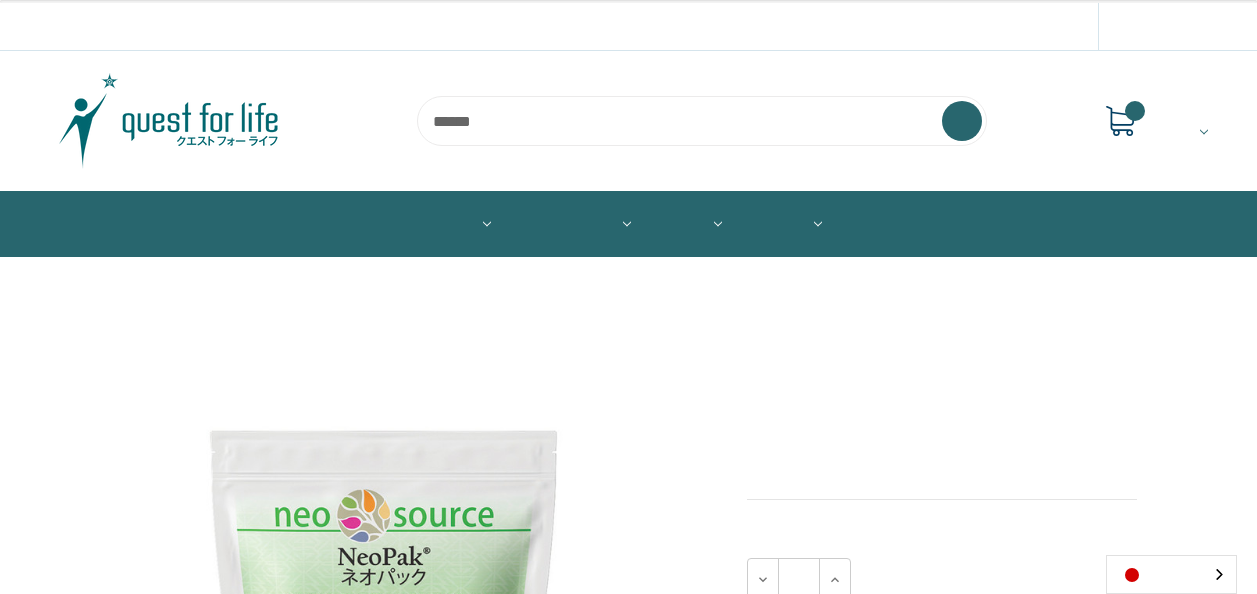 scroll, scrollTop: 0, scrollLeft: 0, axis: both 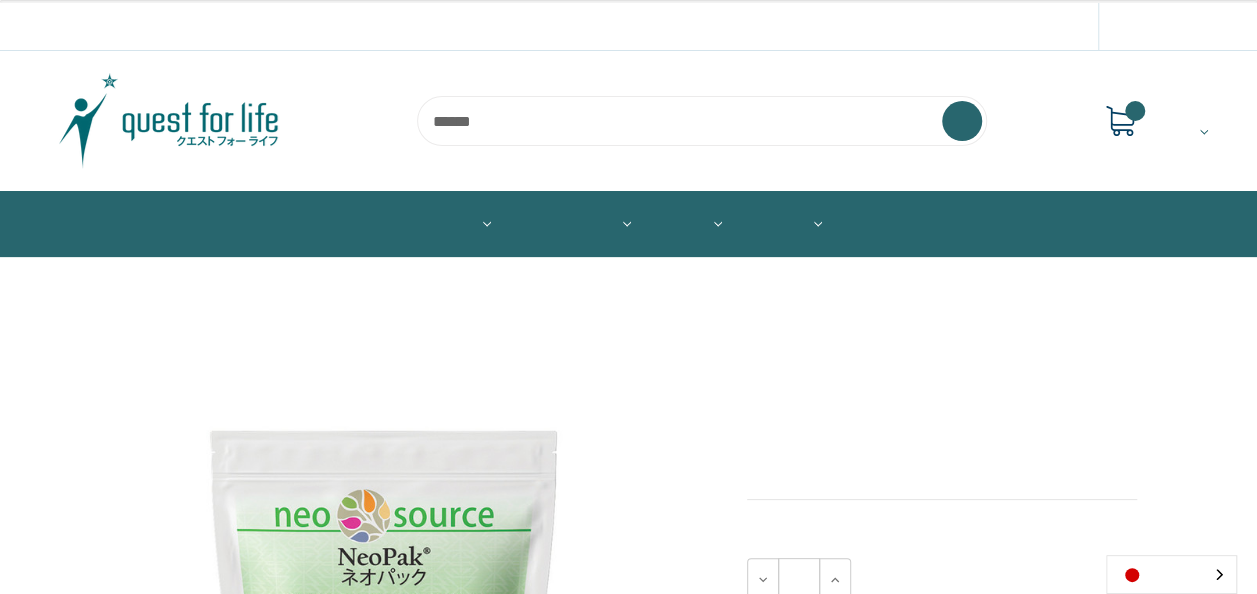 click at bounding box center (419, 636) 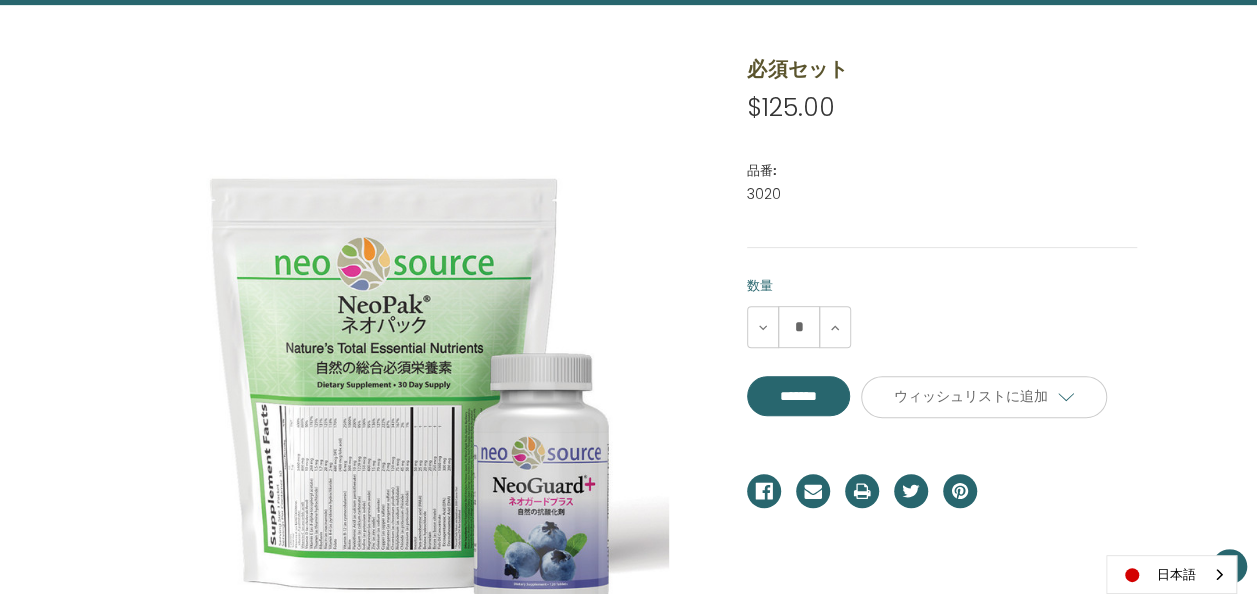 scroll, scrollTop: 258, scrollLeft: 0, axis: vertical 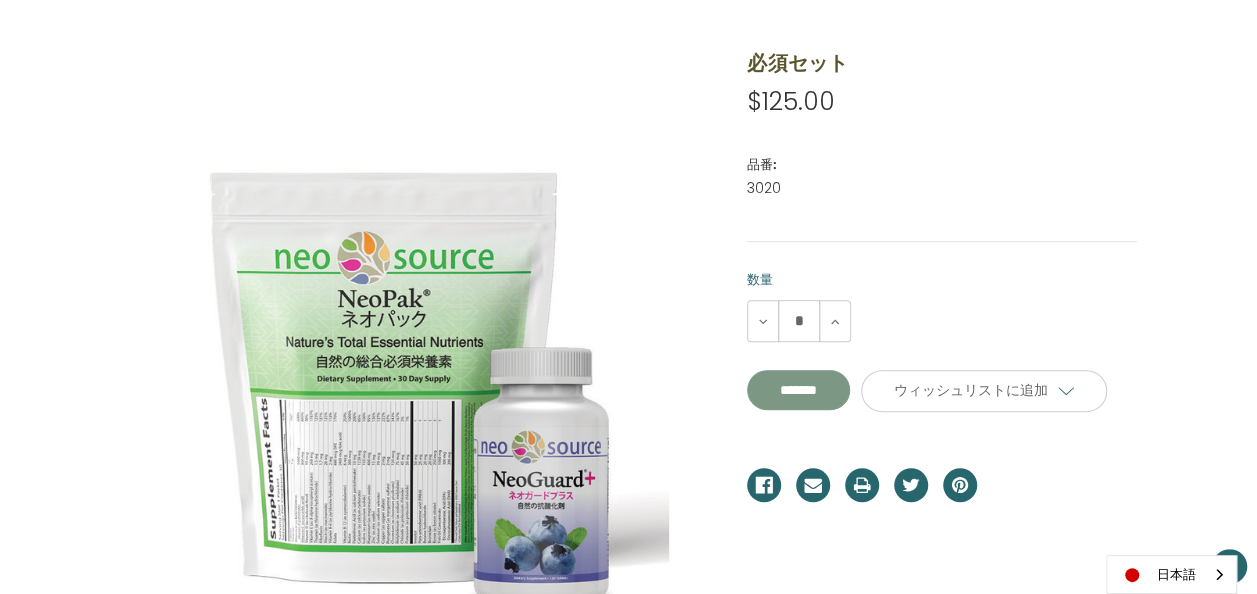 drag, startPoint x: 794, startPoint y: 413, endPoint x: 821, endPoint y: 410, distance: 27.166155 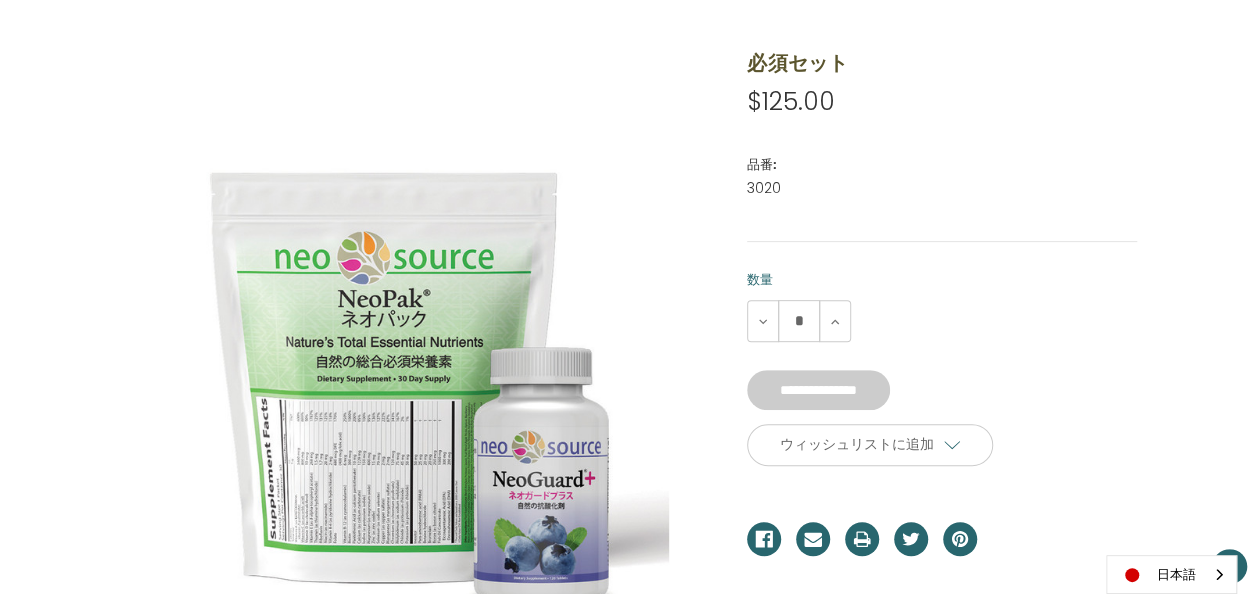 type on "*******" 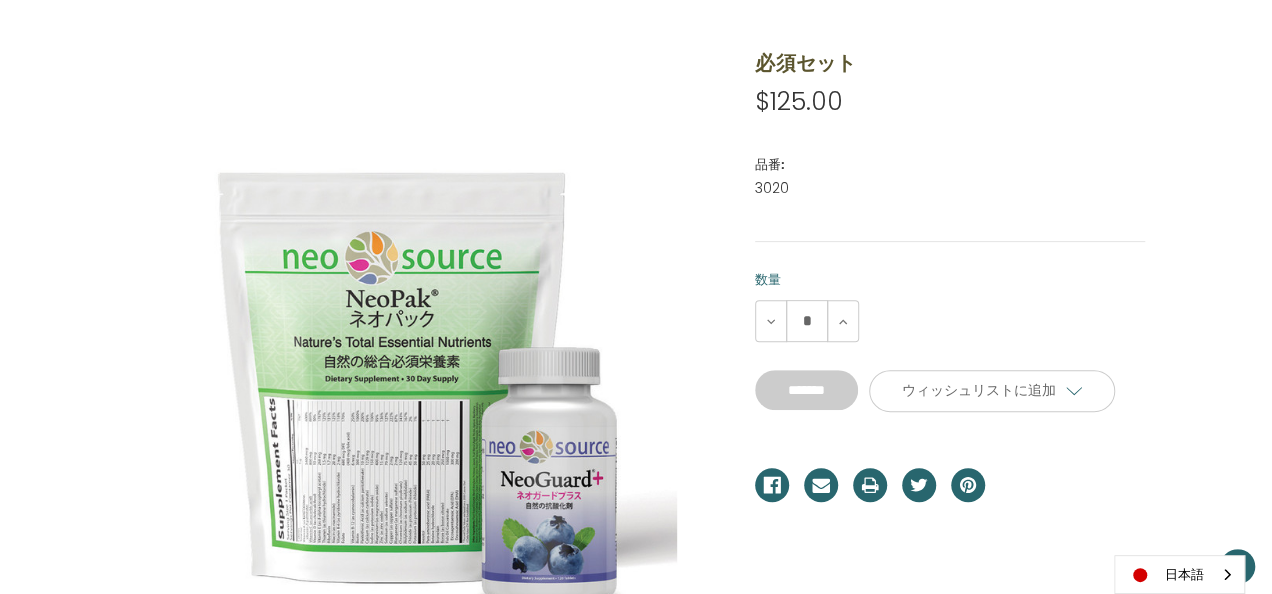 scroll, scrollTop: 259, scrollLeft: 0, axis: vertical 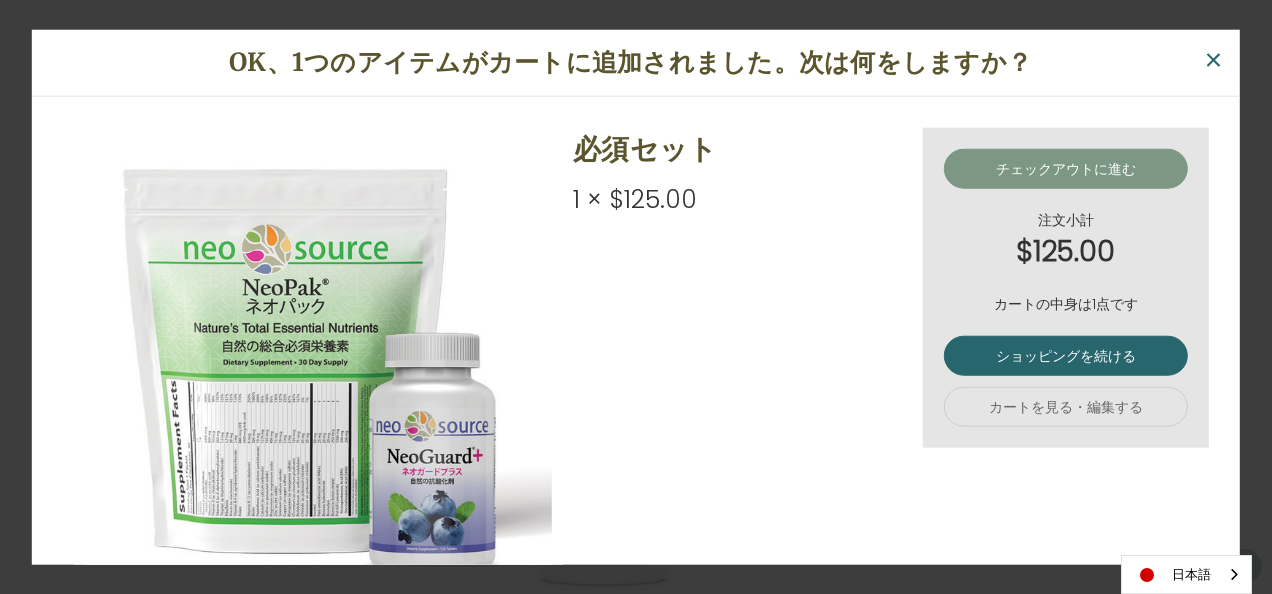 click on "チェックアウトに進む" at bounding box center (1065, 169) 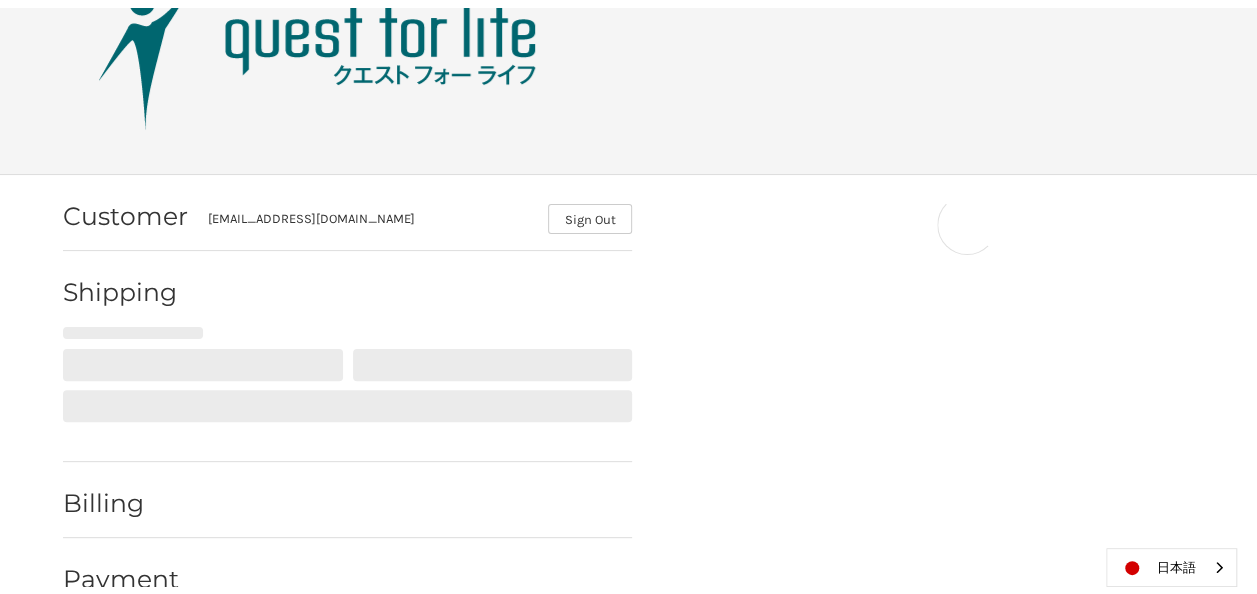 scroll, scrollTop: 142, scrollLeft: 0, axis: vertical 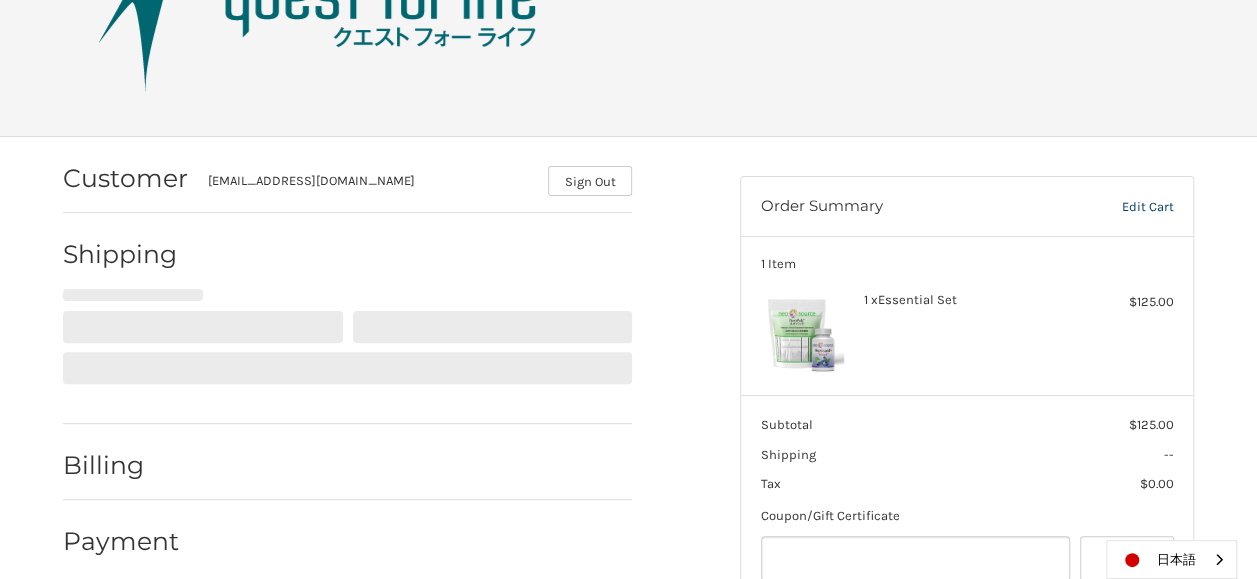 select on "**" 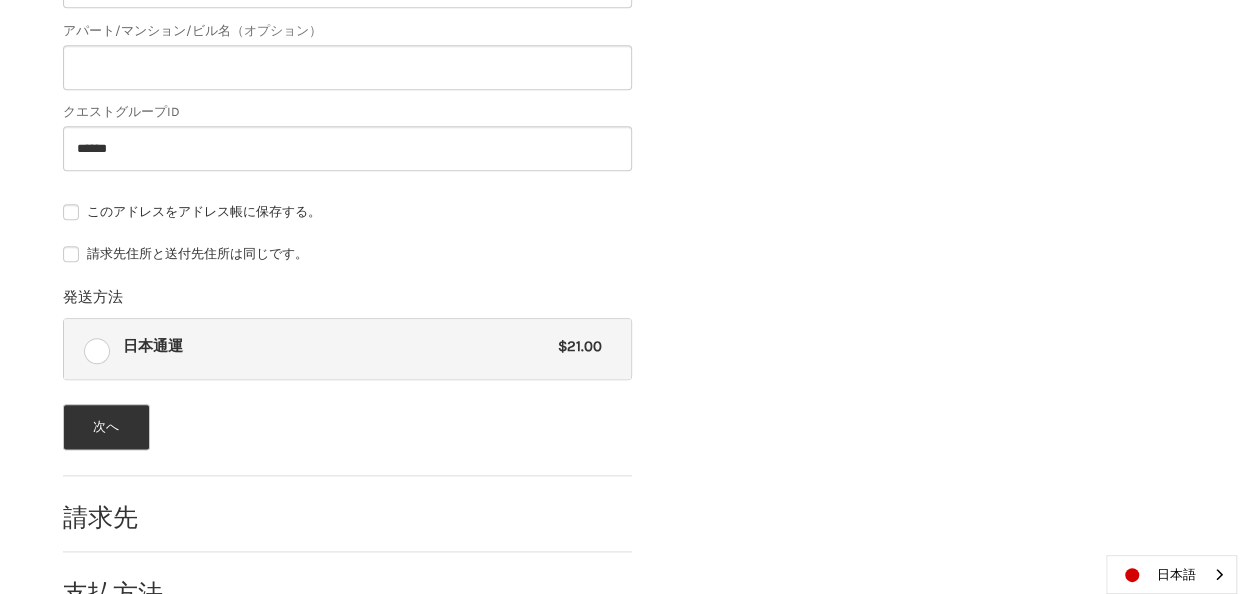 scroll, scrollTop: 1048, scrollLeft: 0, axis: vertical 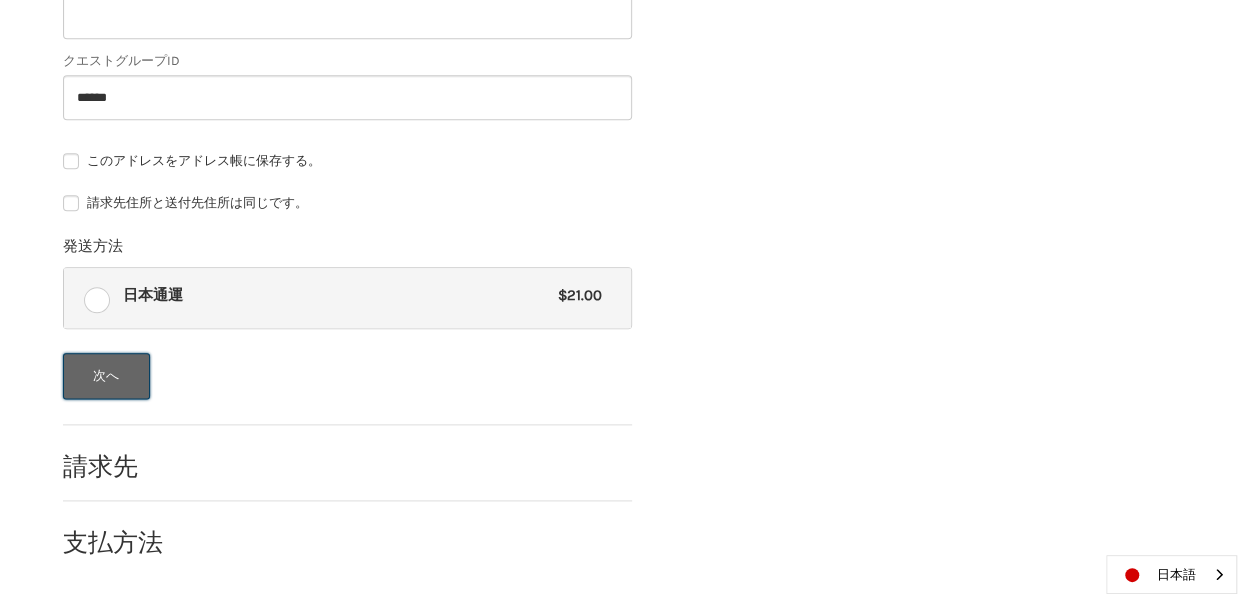 click on "次へ" at bounding box center (106, 376) 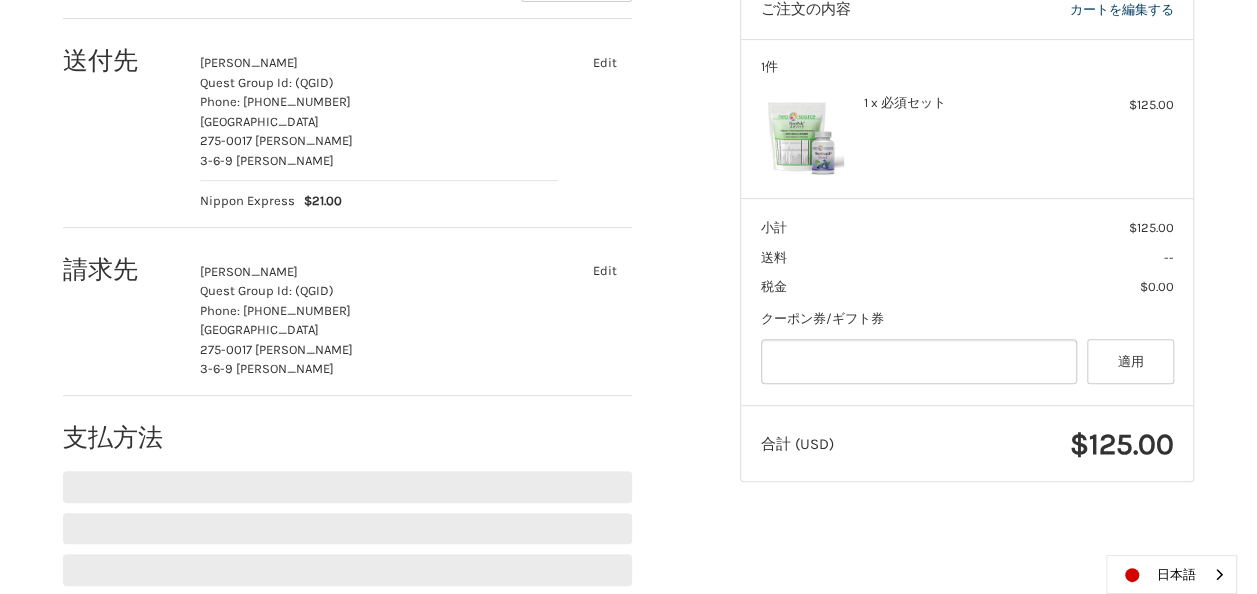 scroll, scrollTop: 359, scrollLeft: 0, axis: vertical 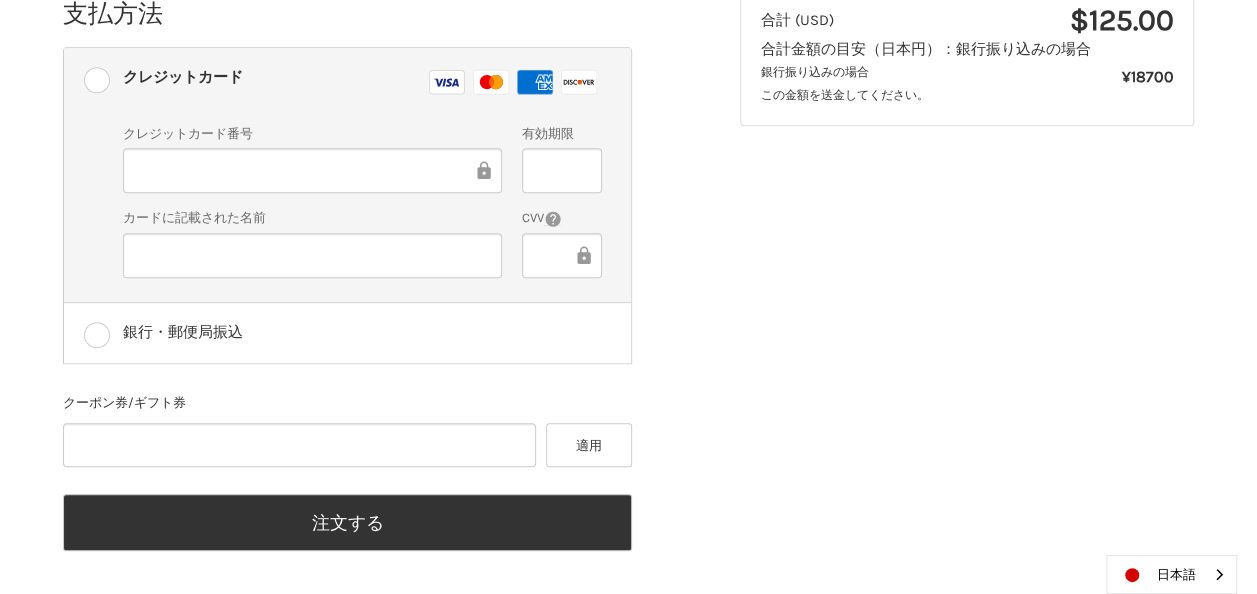 click 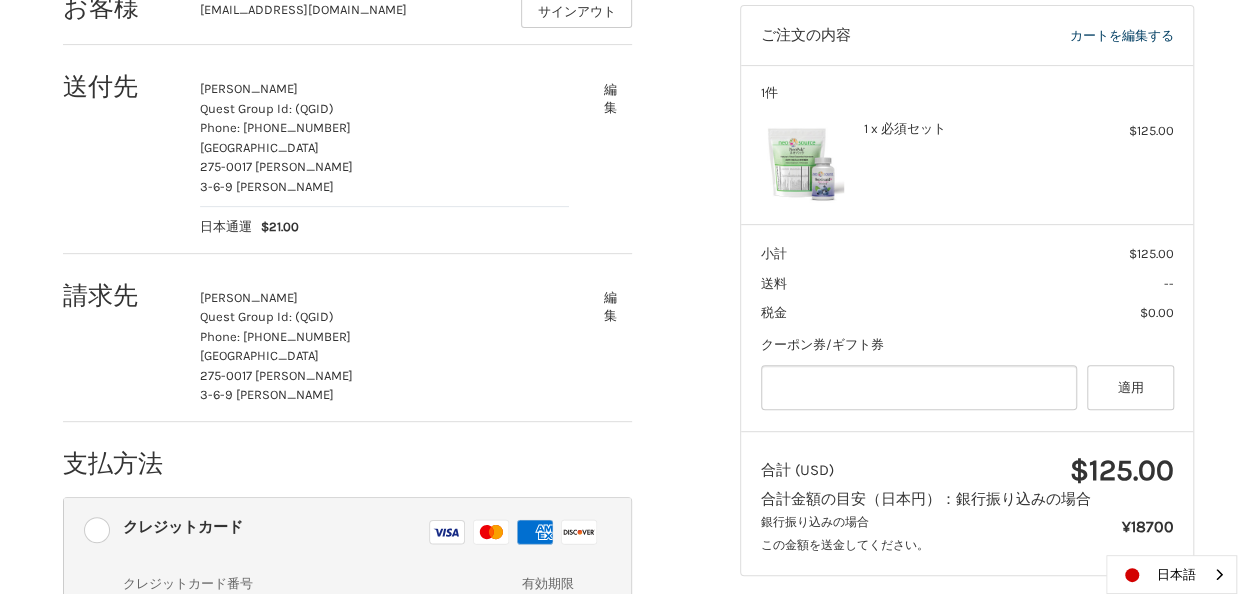 scroll, scrollTop: 244, scrollLeft: 0, axis: vertical 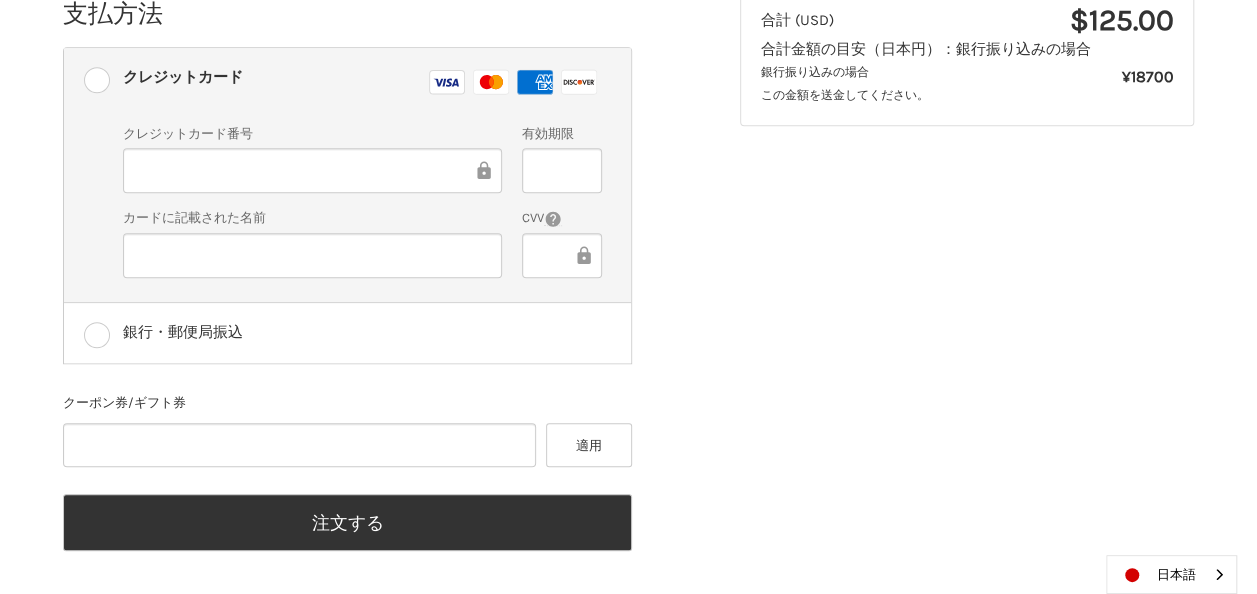 click 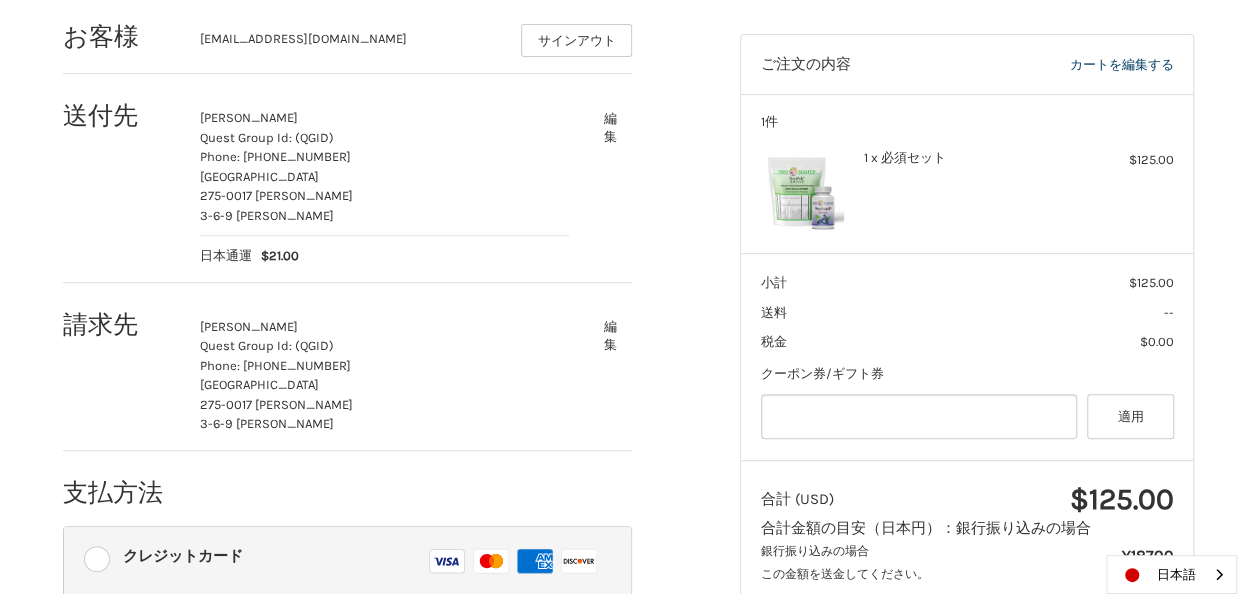 scroll, scrollTop: 244, scrollLeft: 0, axis: vertical 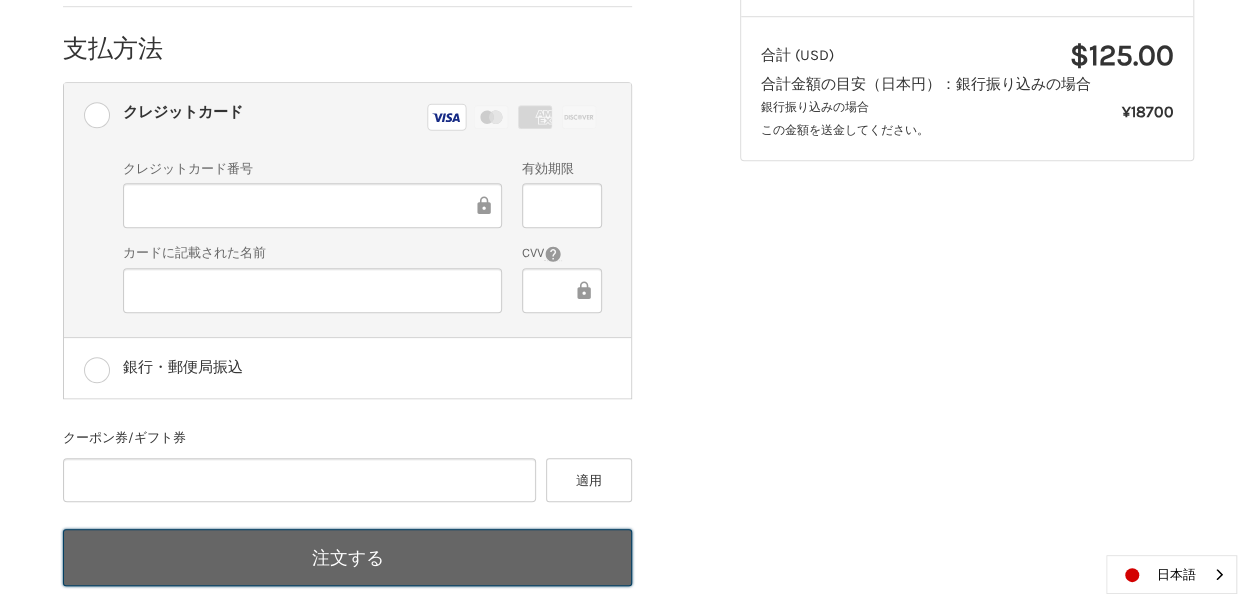 click on "注文する" at bounding box center [347, 557] 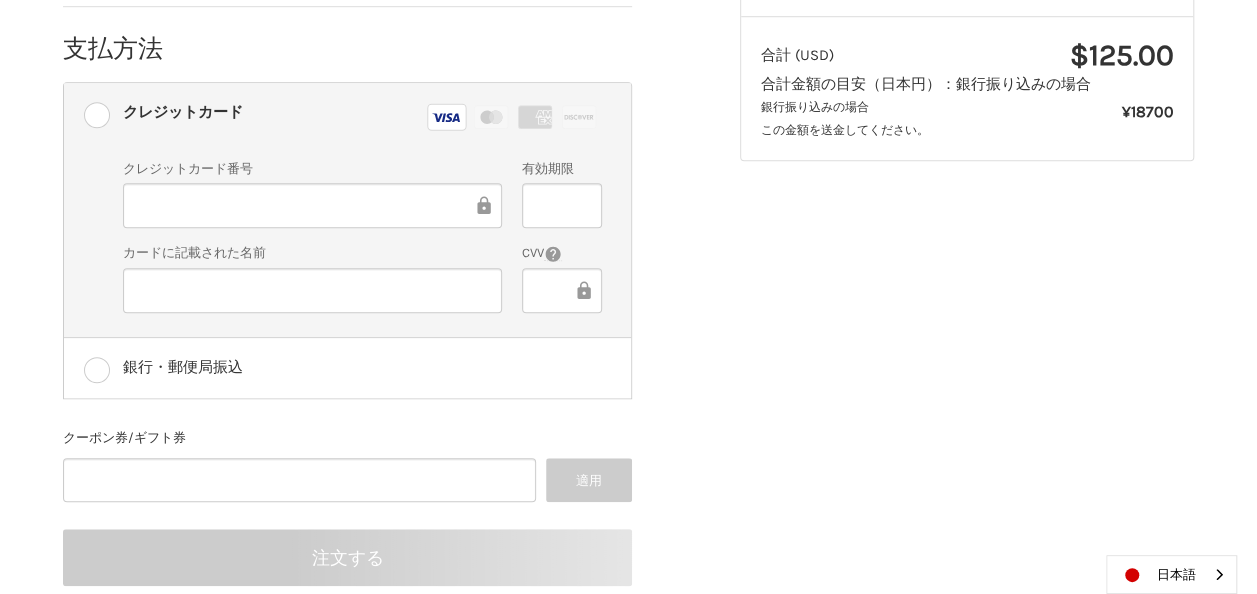scroll, scrollTop: 242, scrollLeft: 0, axis: vertical 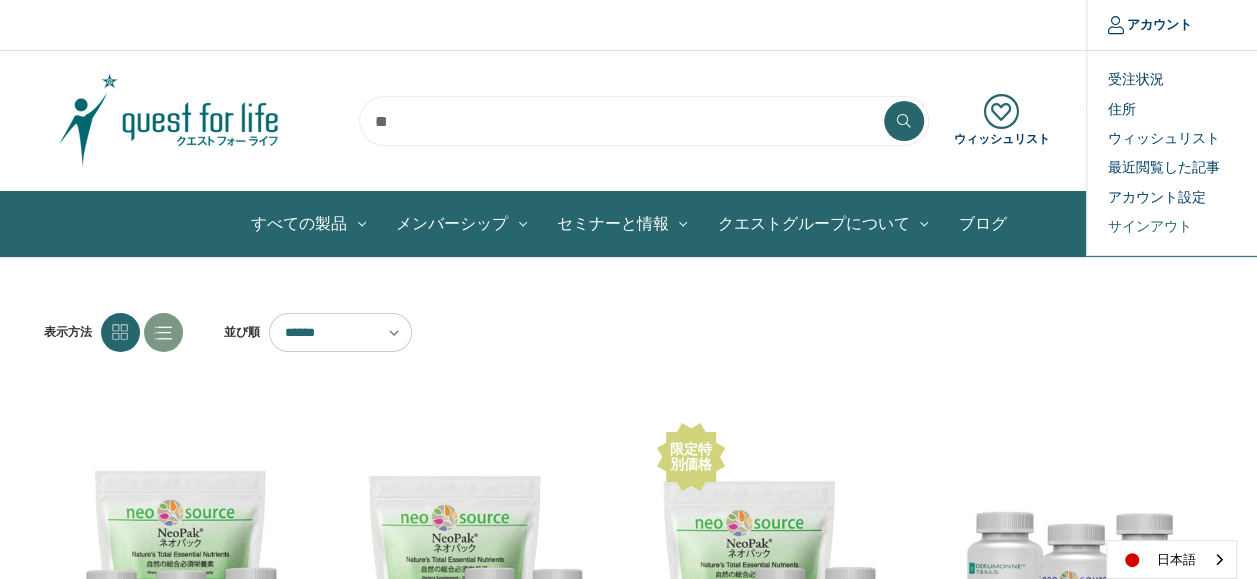 click on "サインアウト" at bounding box center [1186, 226] 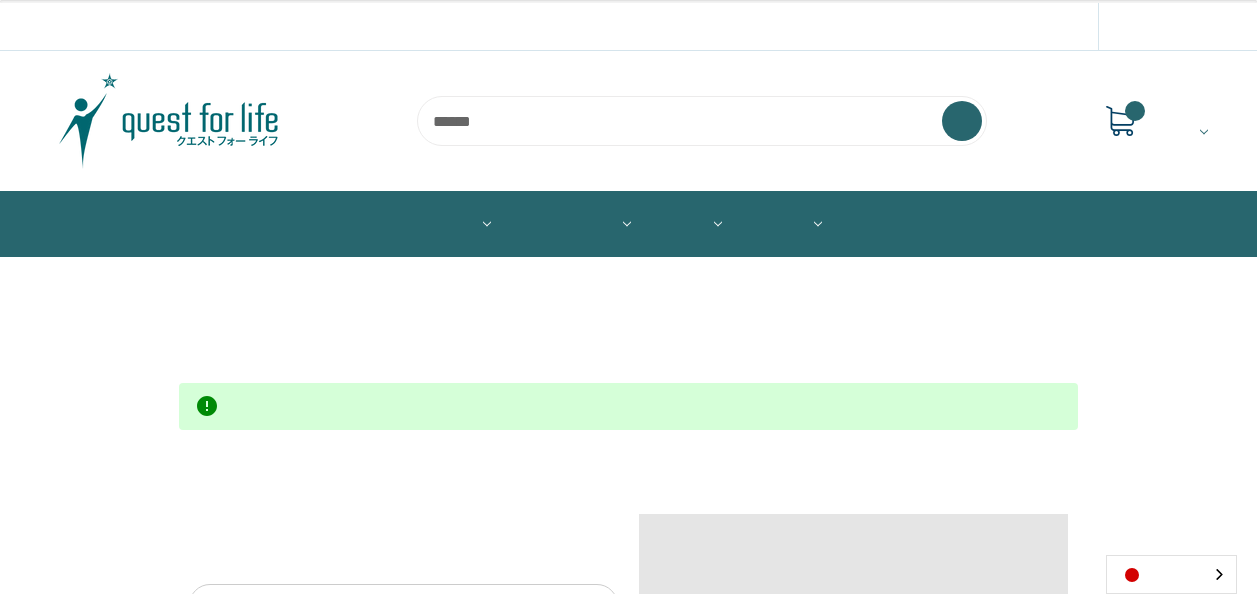 scroll, scrollTop: 0, scrollLeft: 0, axis: both 